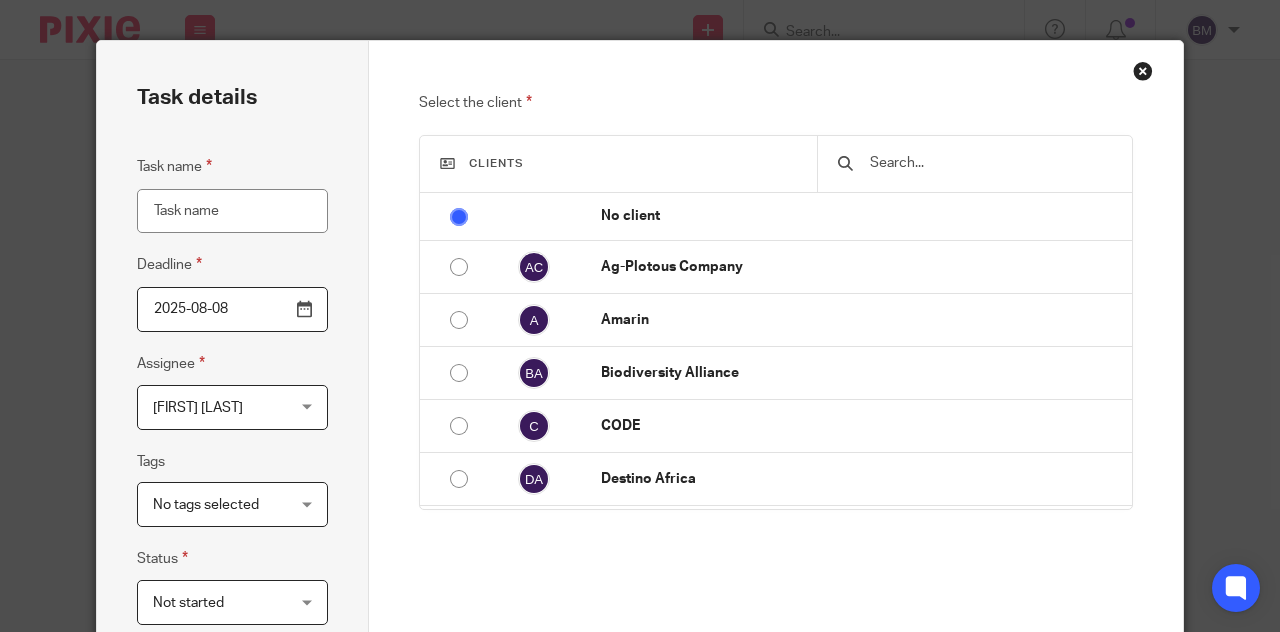 scroll, scrollTop: 0, scrollLeft: 0, axis: both 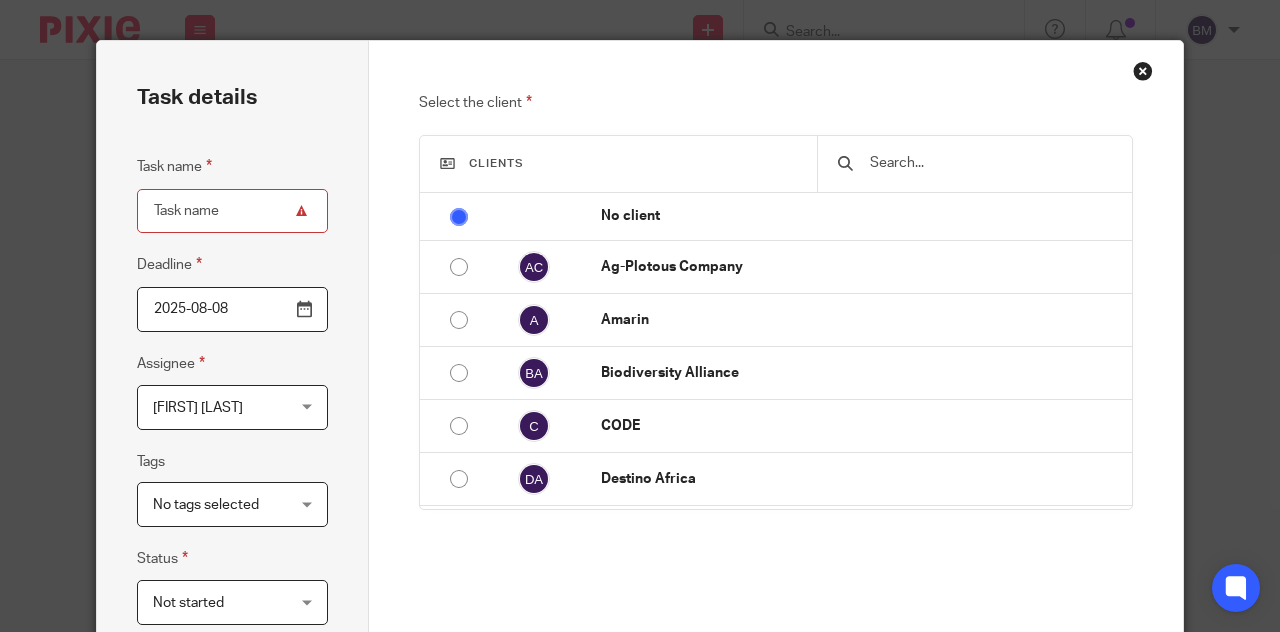 click at bounding box center (1143, 71) 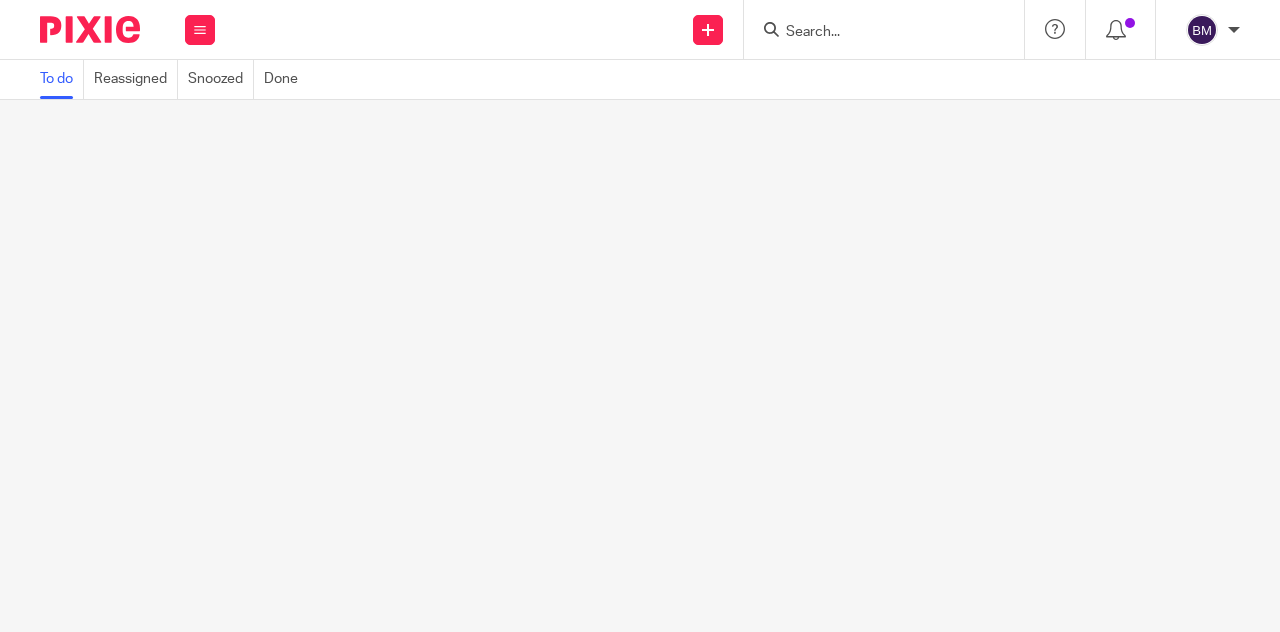 scroll, scrollTop: 0, scrollLeft: 0, axis: both 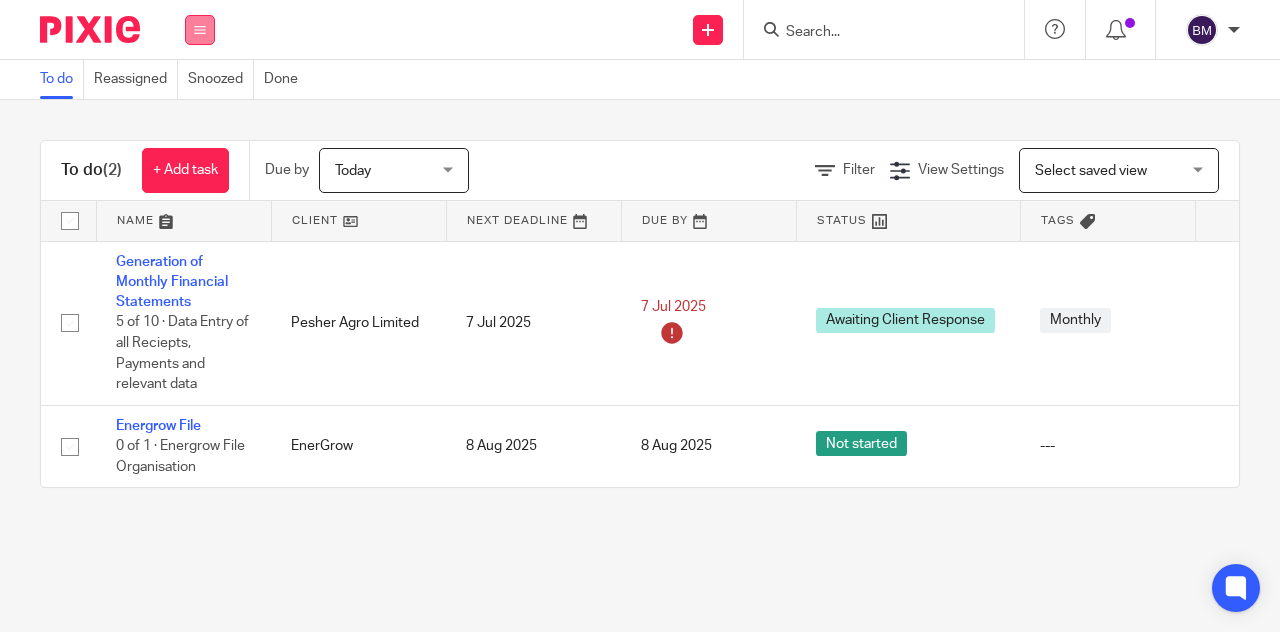 click at bounding box center (200, 30) 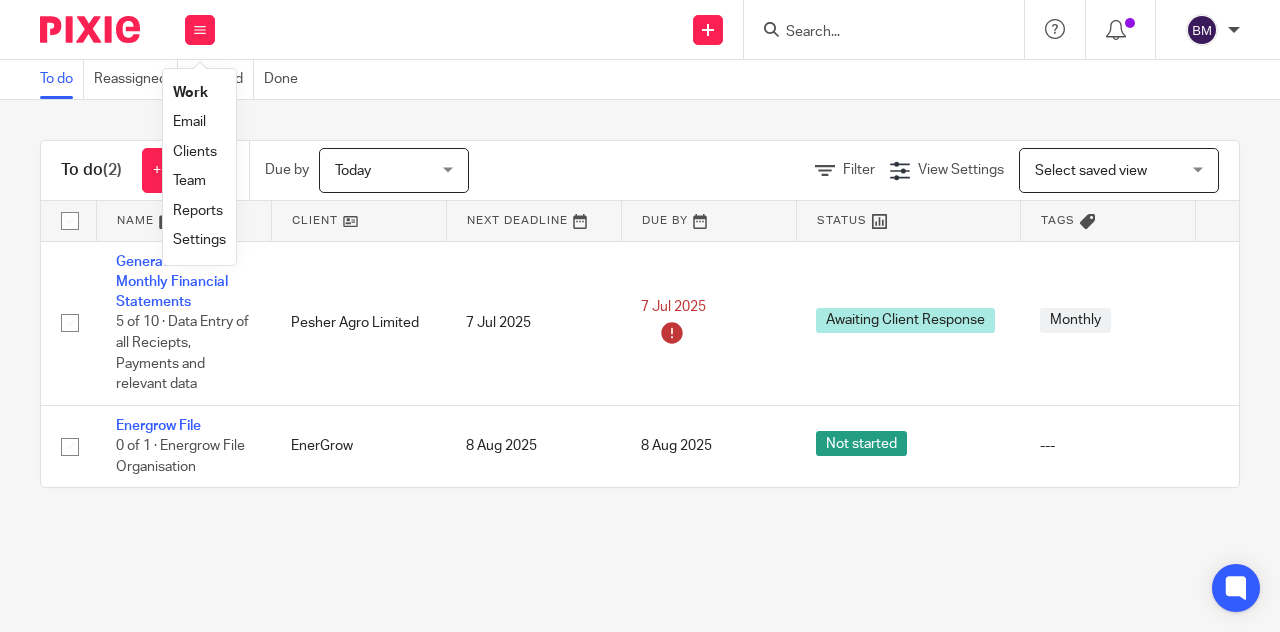 click on "Send new email
Create task
Add client
Request signature
Get Support
Contact via email
Check our documentation
Access the academy
View roadmap" at bounding box center [757, 29] 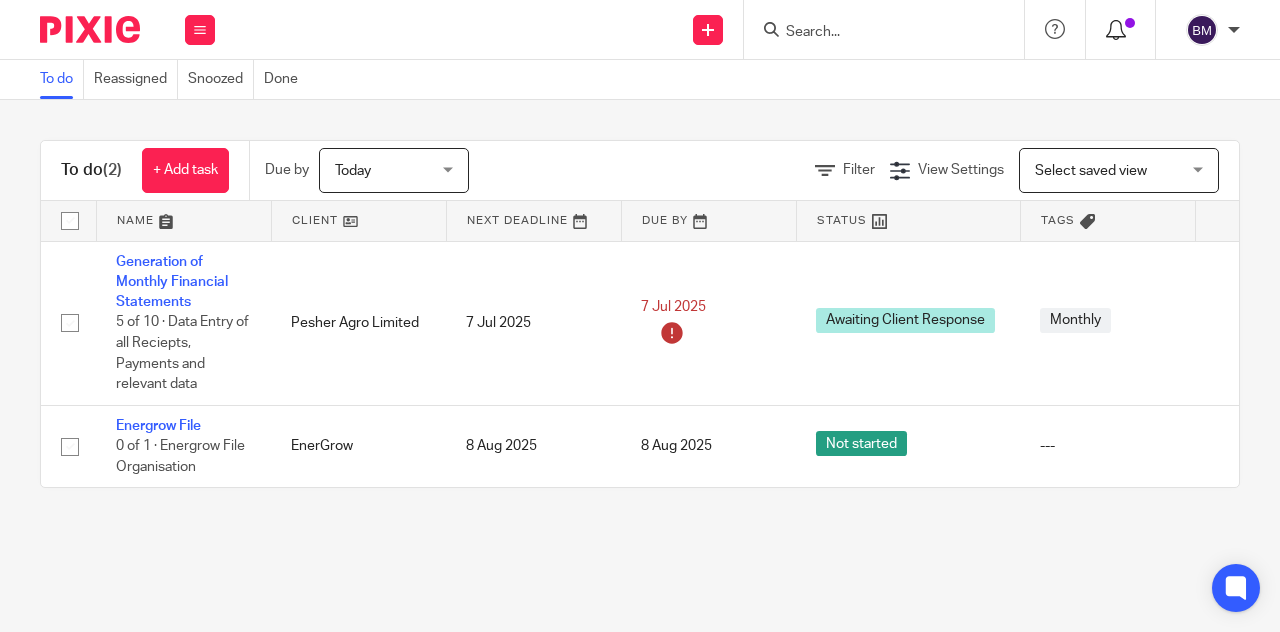 click at bounding box center [1116, 30] 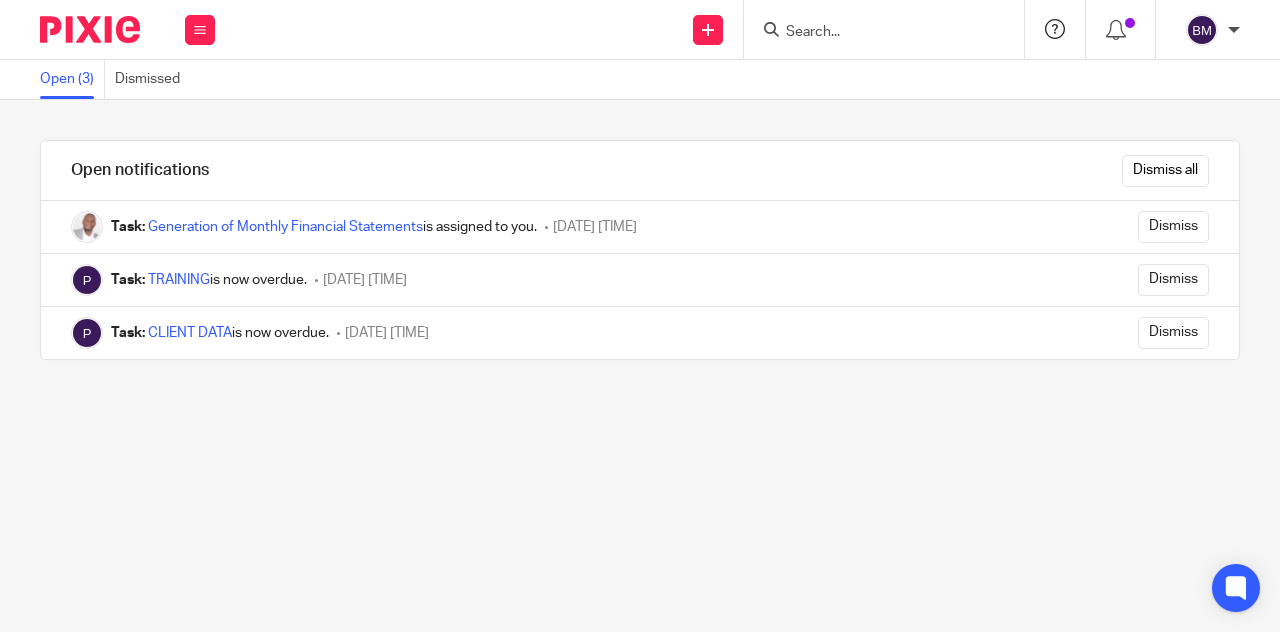 scroll, scrollTop: 0, scrollLeft: 0, axis: both 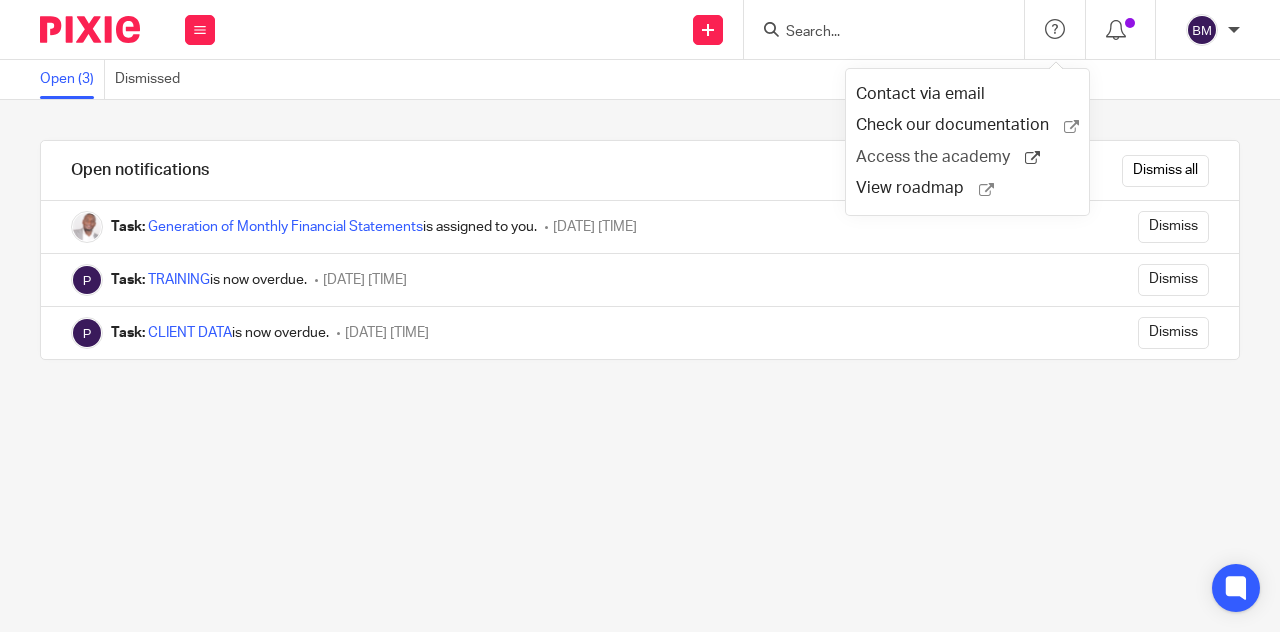 click on "Access the academy" at bounding box center [940, 157] 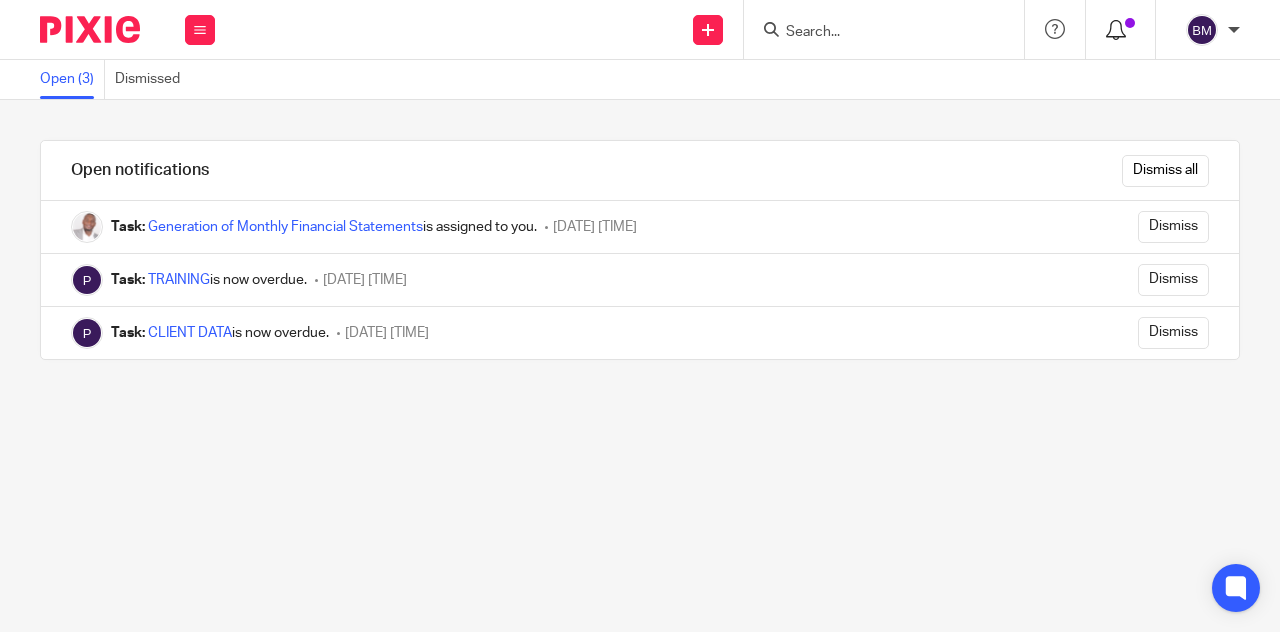click at bounding box center (1116, 30) 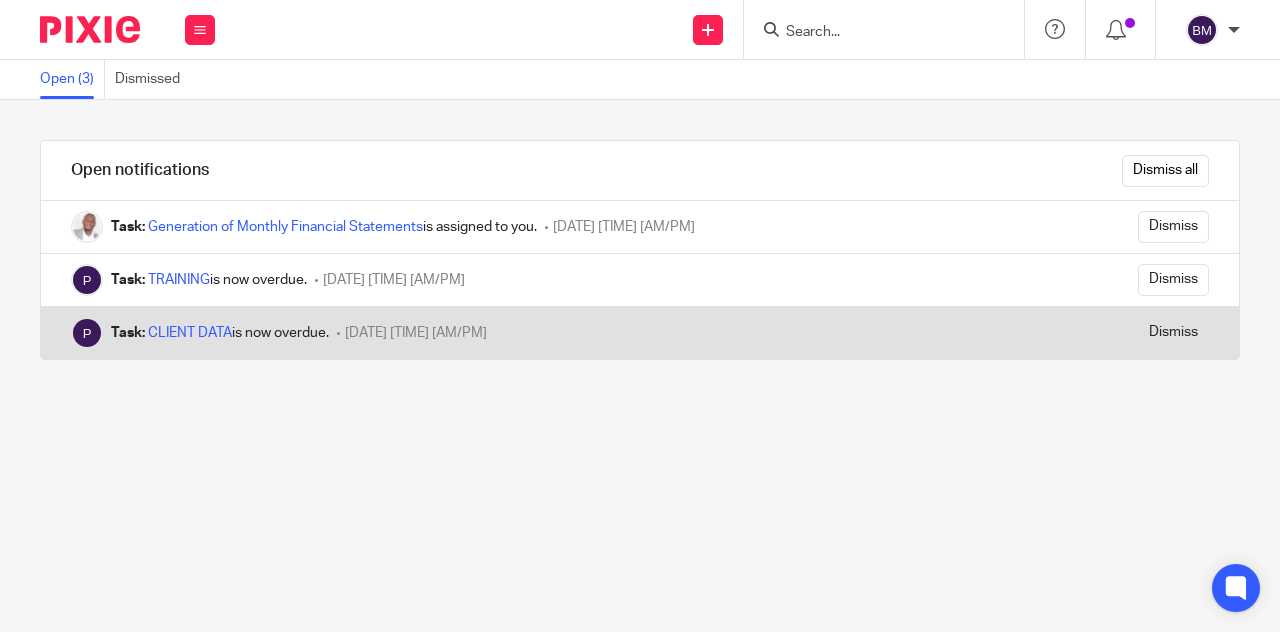 scroll, scrollTop: 0, scrollLeft: 0, axis: both 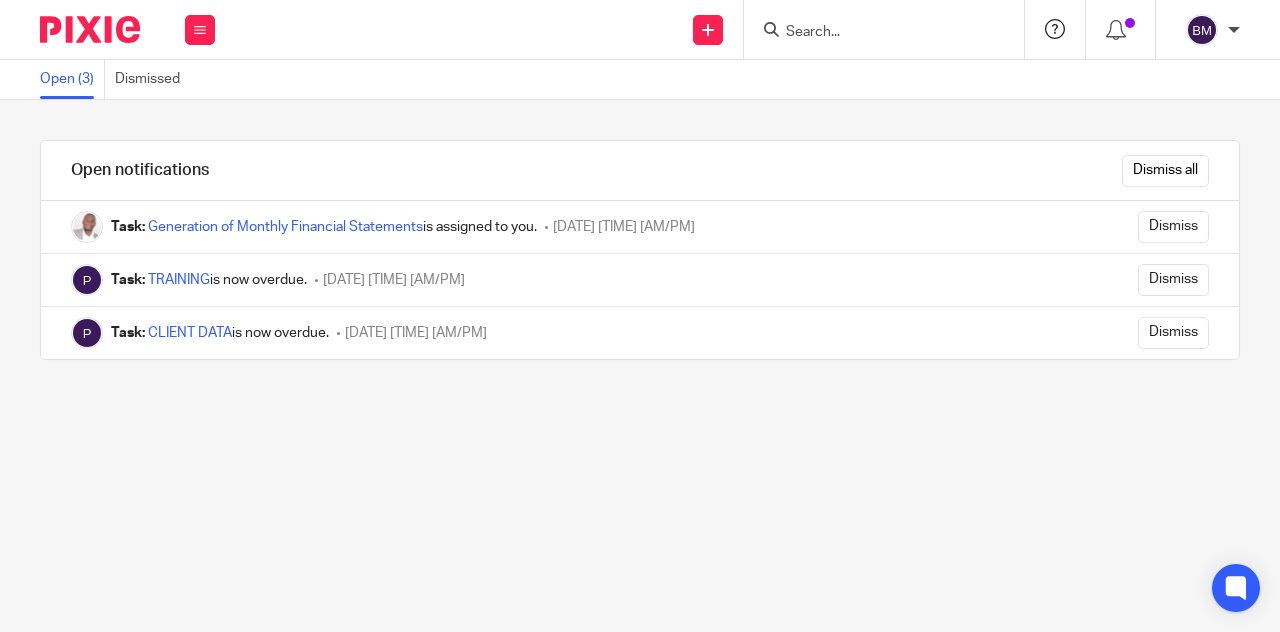 click at bounding box center (1055, 29) 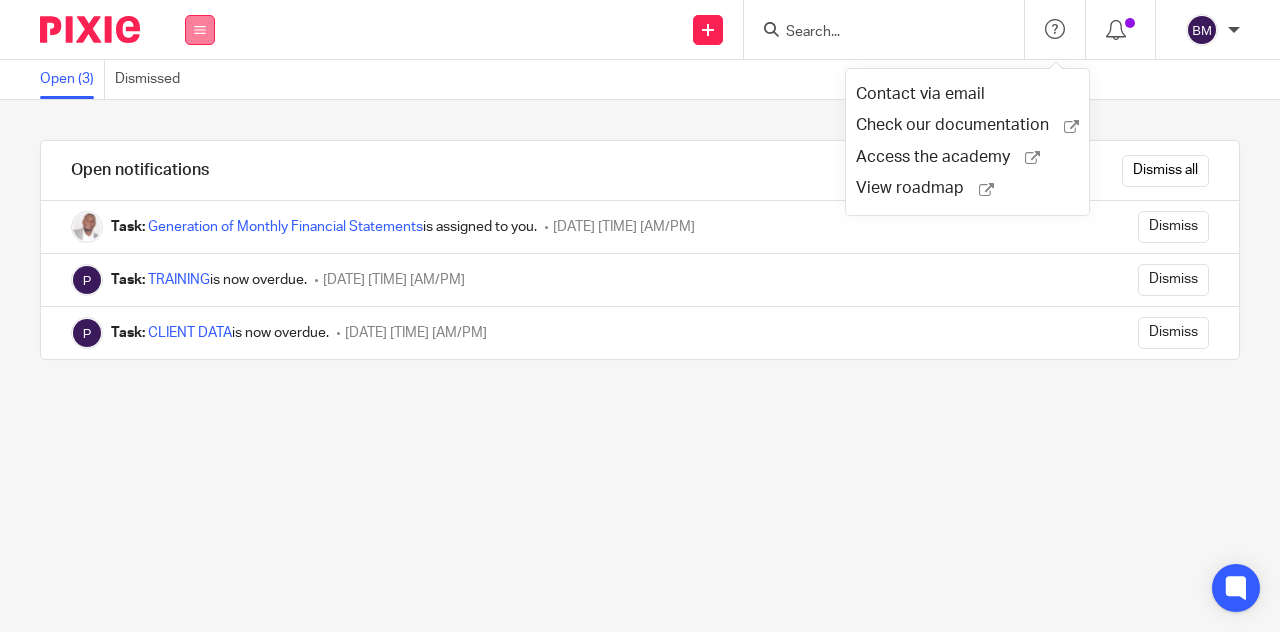 click at bounding box center [200, 30] 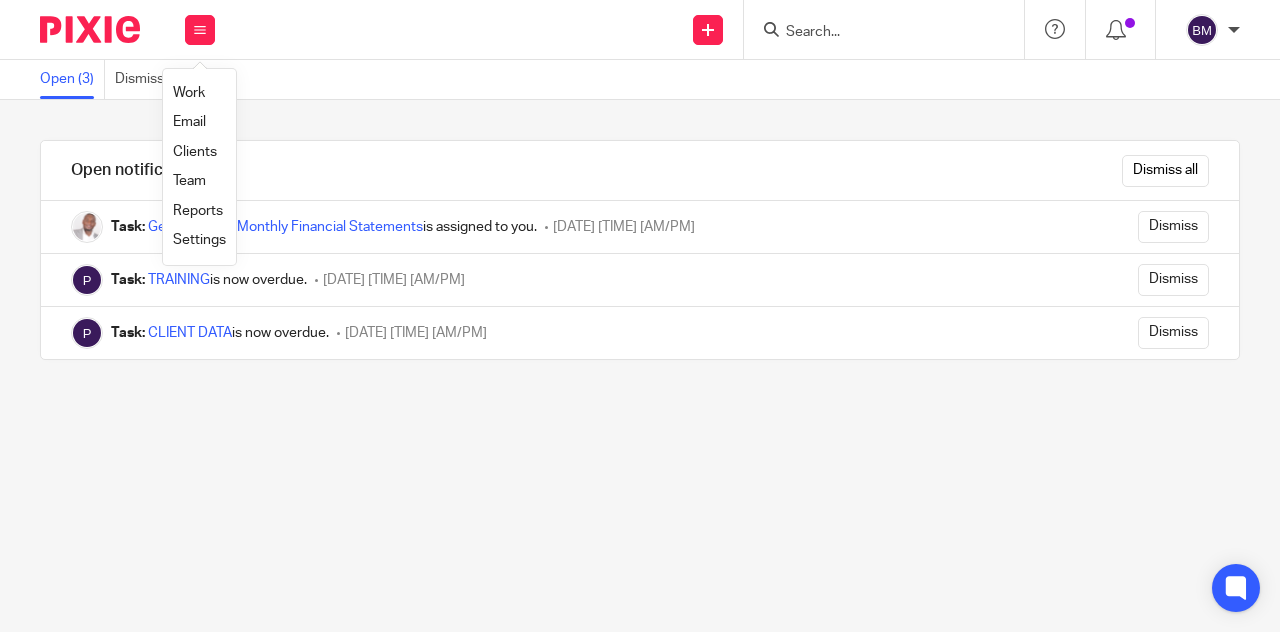 click on "Email" at bounding box center (189, 122) 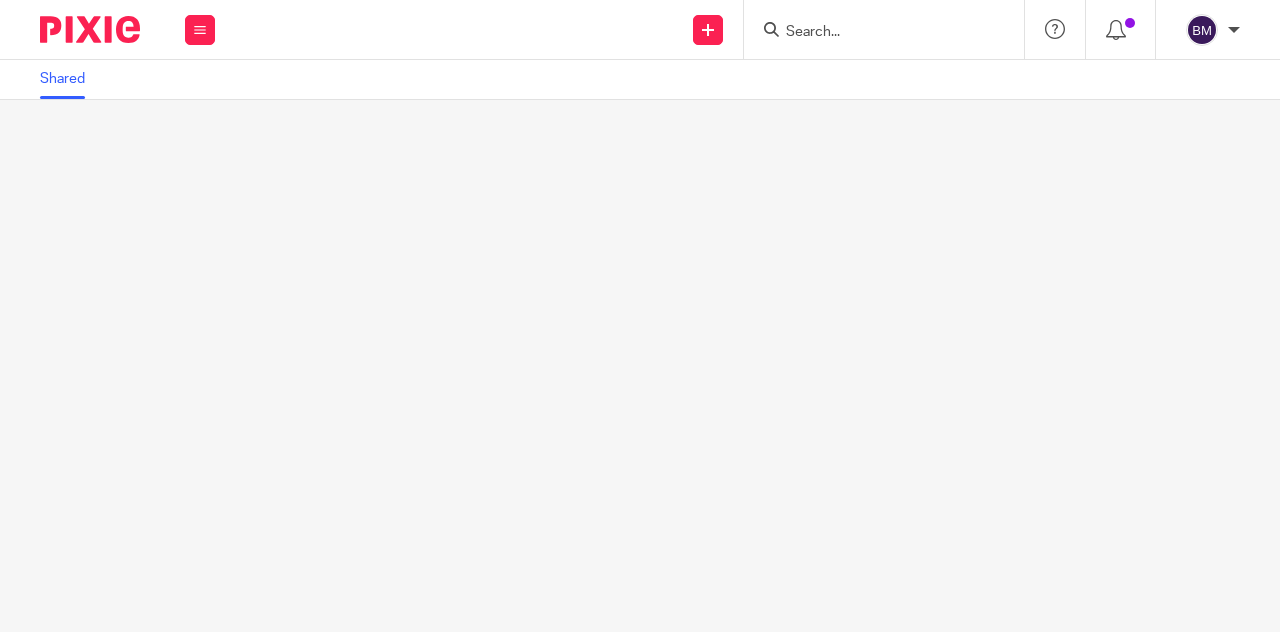 scroll, scrollTop: 0, scrollLeft: 0, axis: both 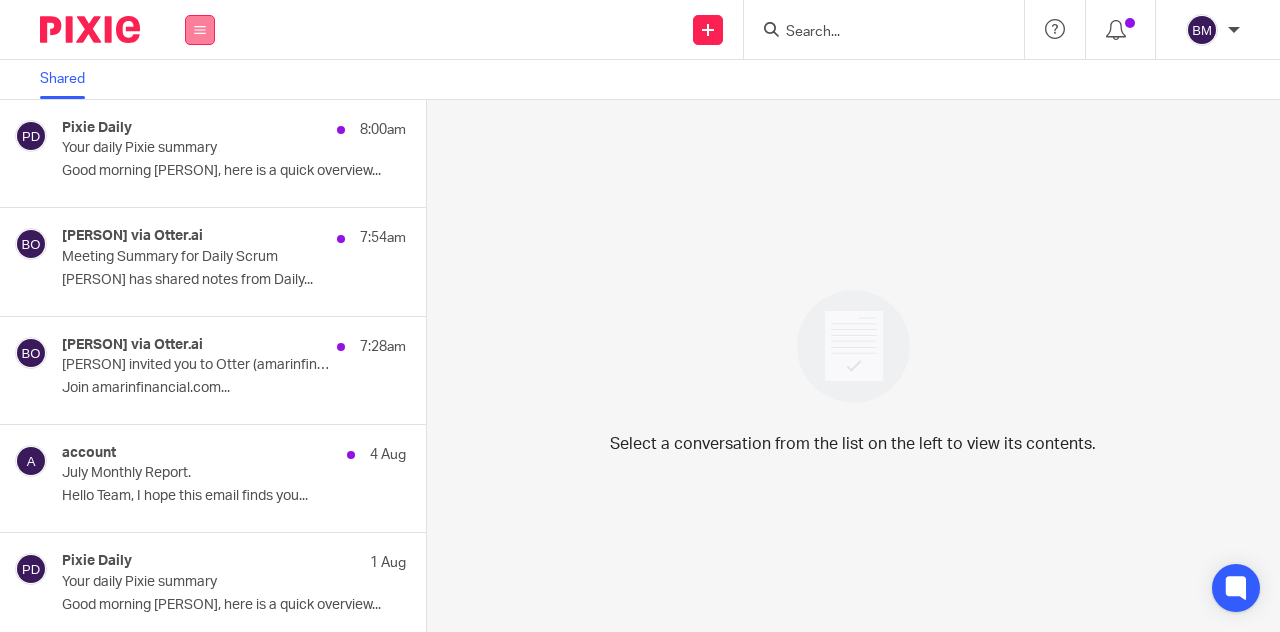 click at bounding box center (200, 30) 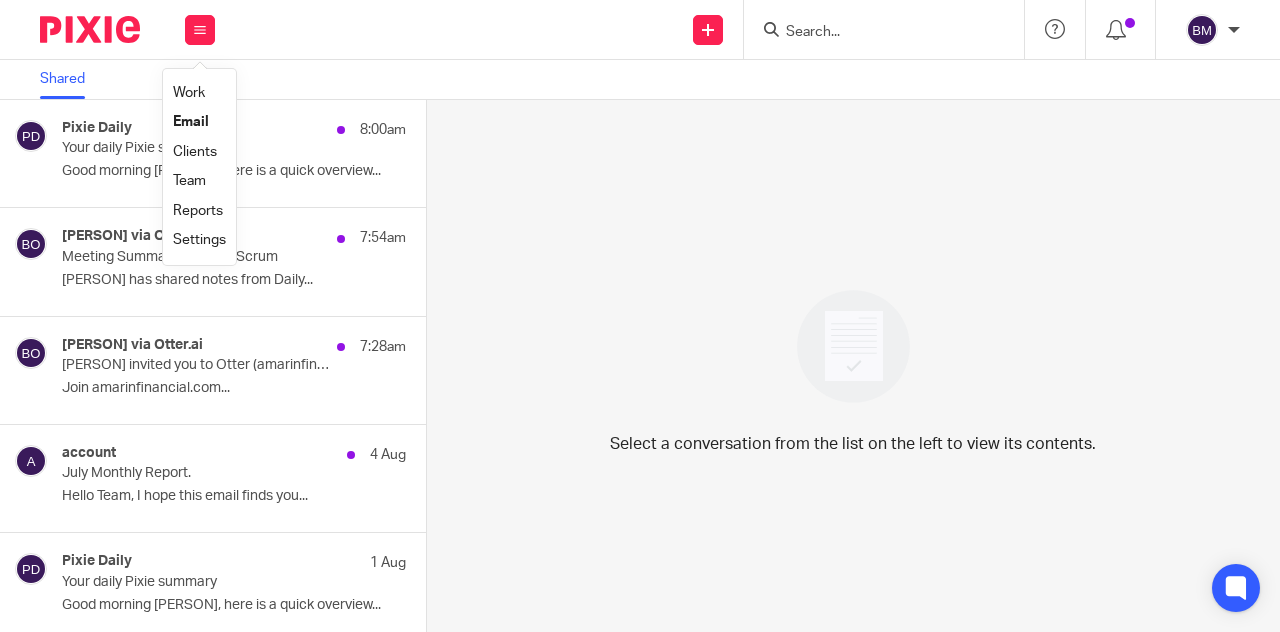 click on "Work" at bounding box center [189, 93] 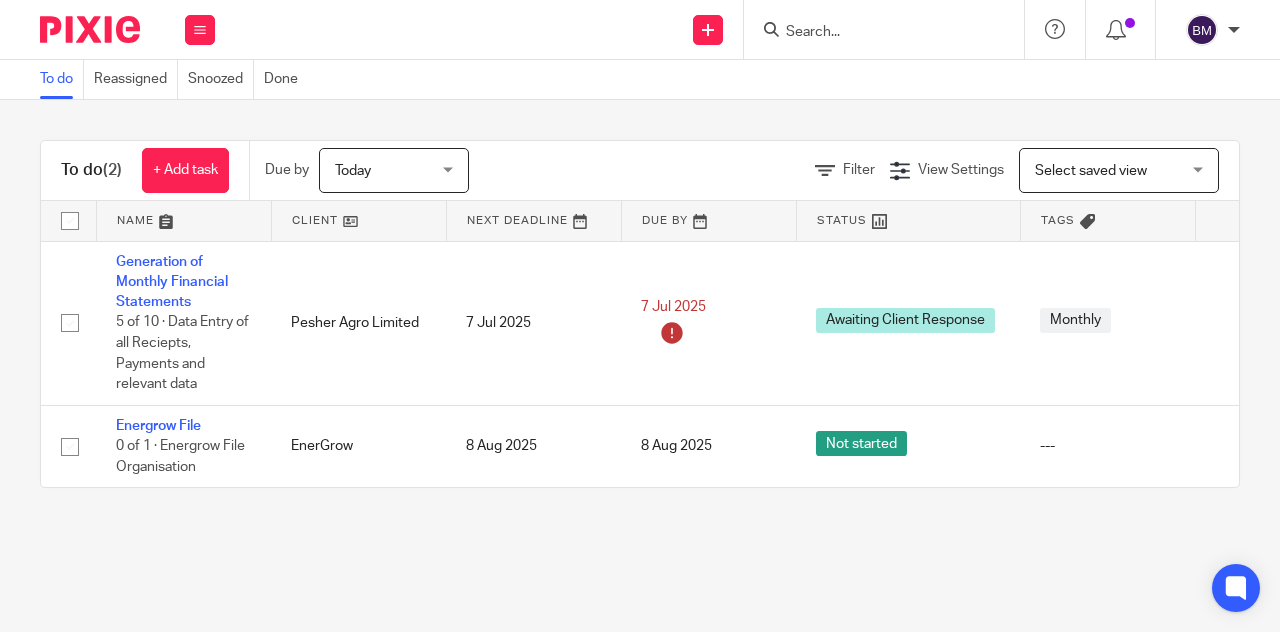 scroll, scrollTop: 0, scrollLeft: 0, axis: both 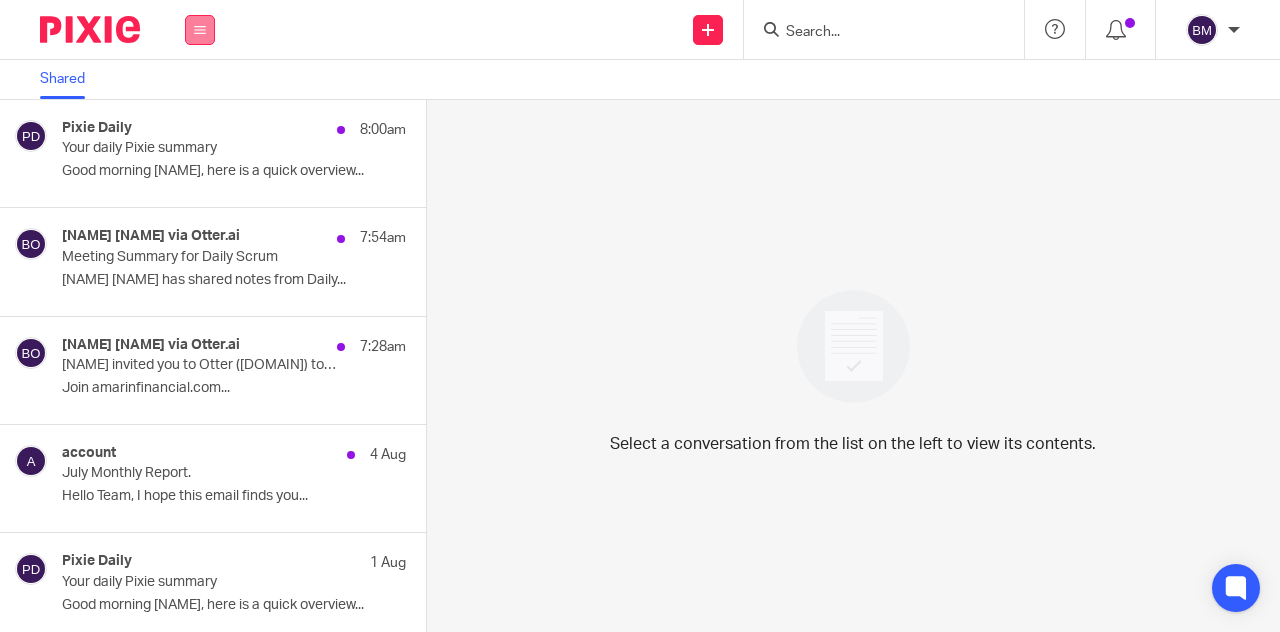 click at bounding box center [200, 30] 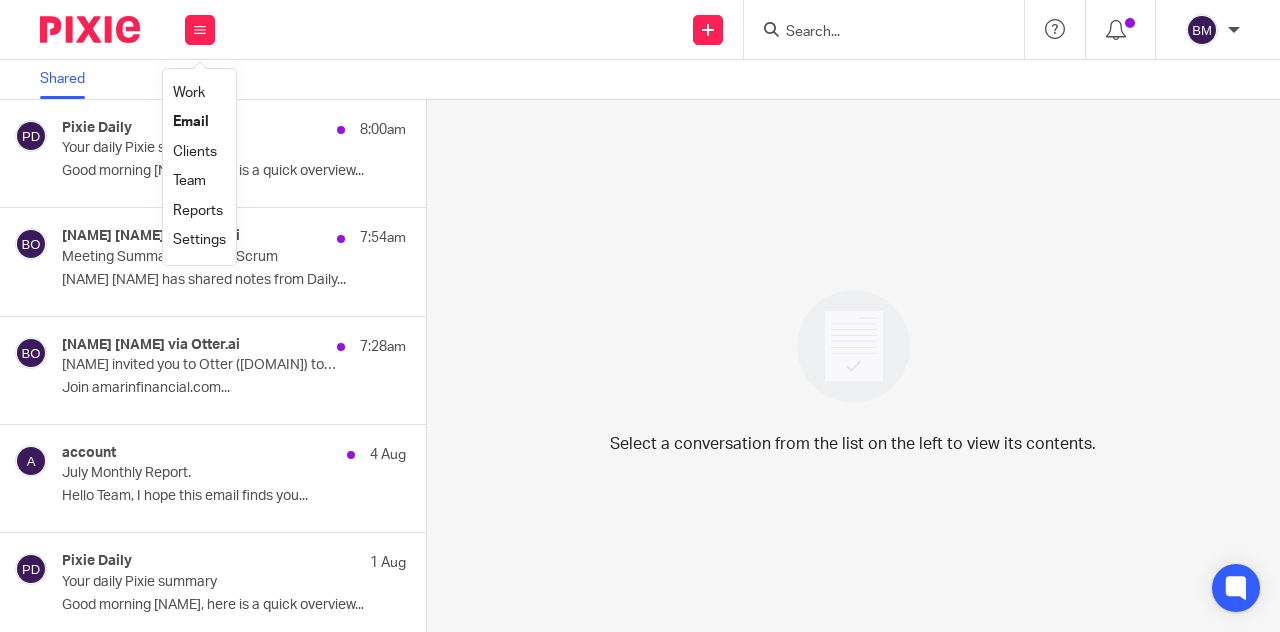 click on "Email" at bounding box center [191, 122] 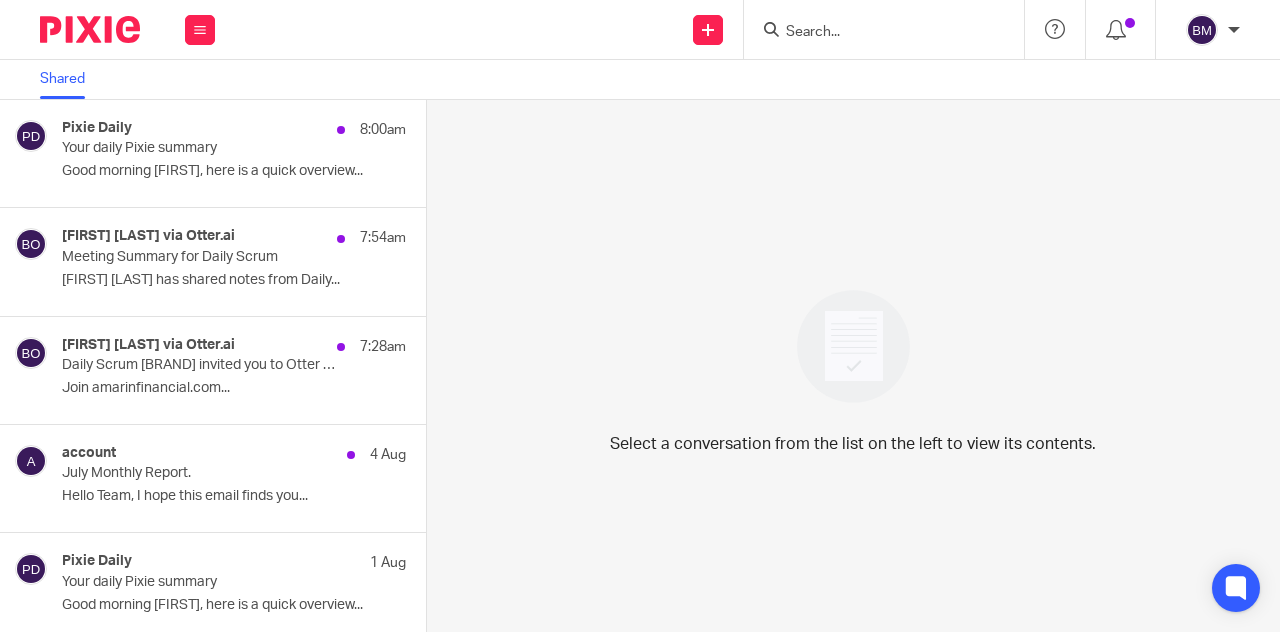 scroll, scrollTop: 0, scrollLeft: 0, axis: both 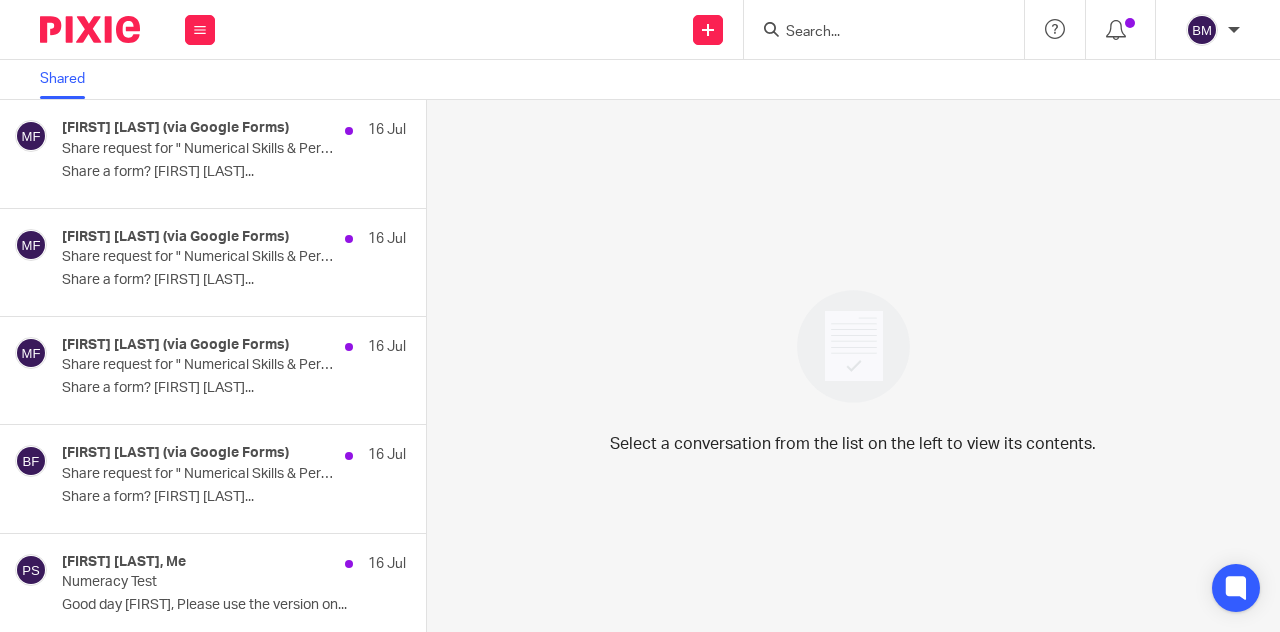 click at bounding box center [874, 33] 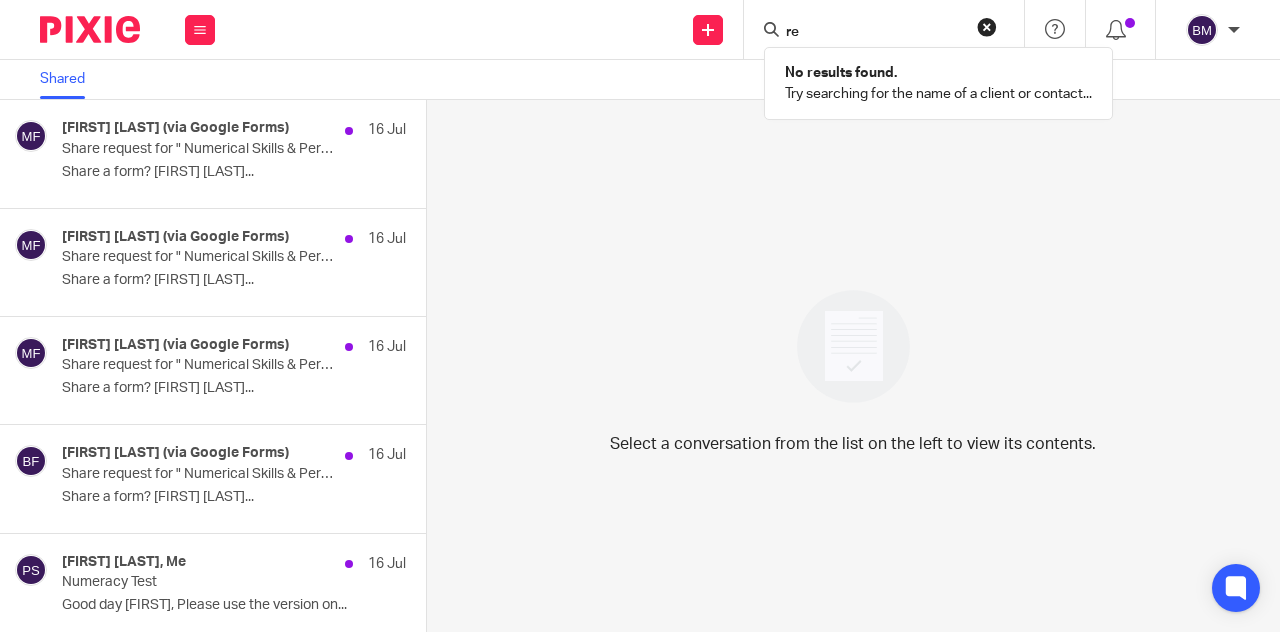type on "r" 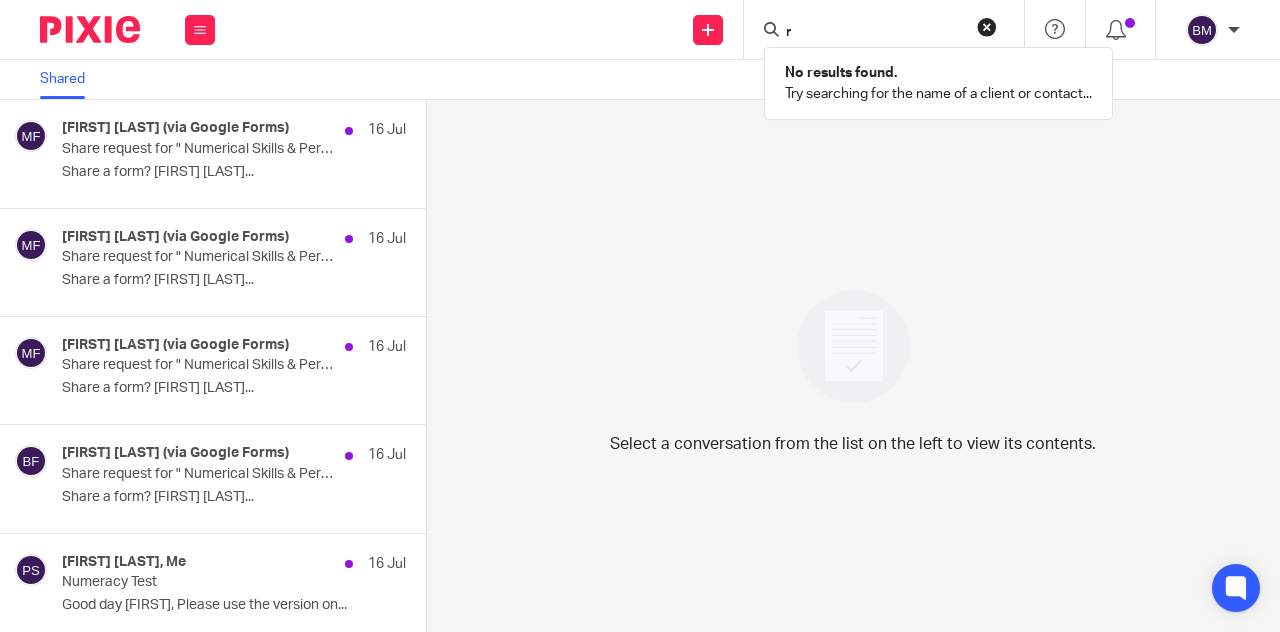 type 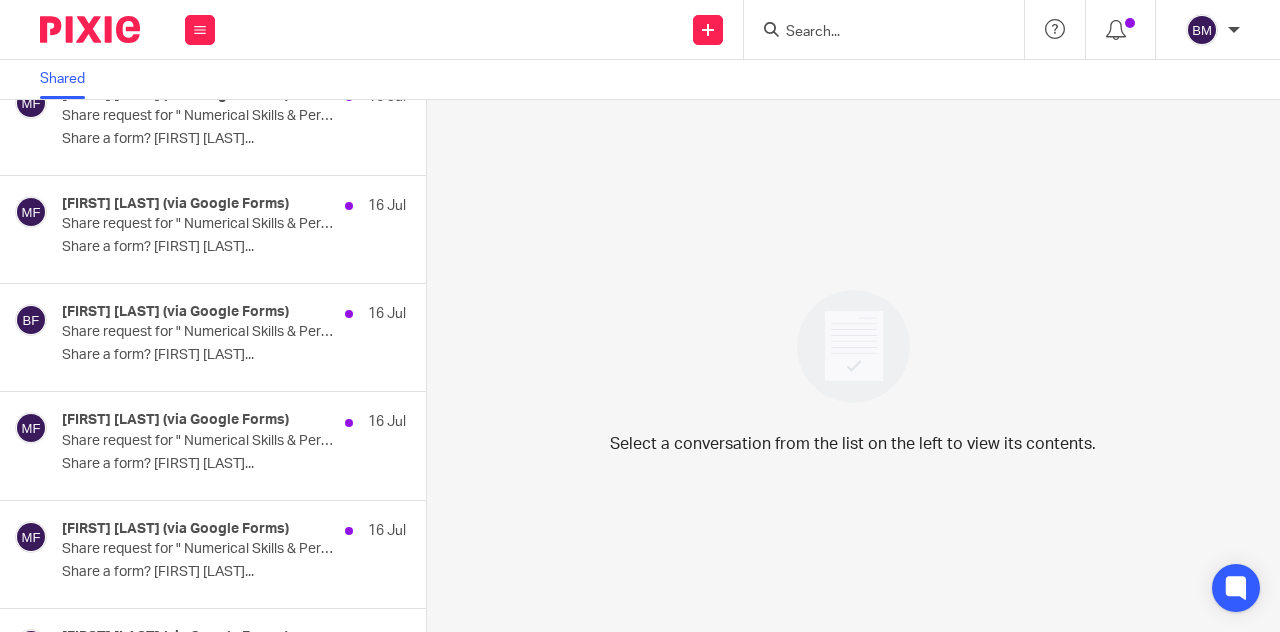 scroll, scrollTop: 2487, scrollLeft: 0, axis: vertical 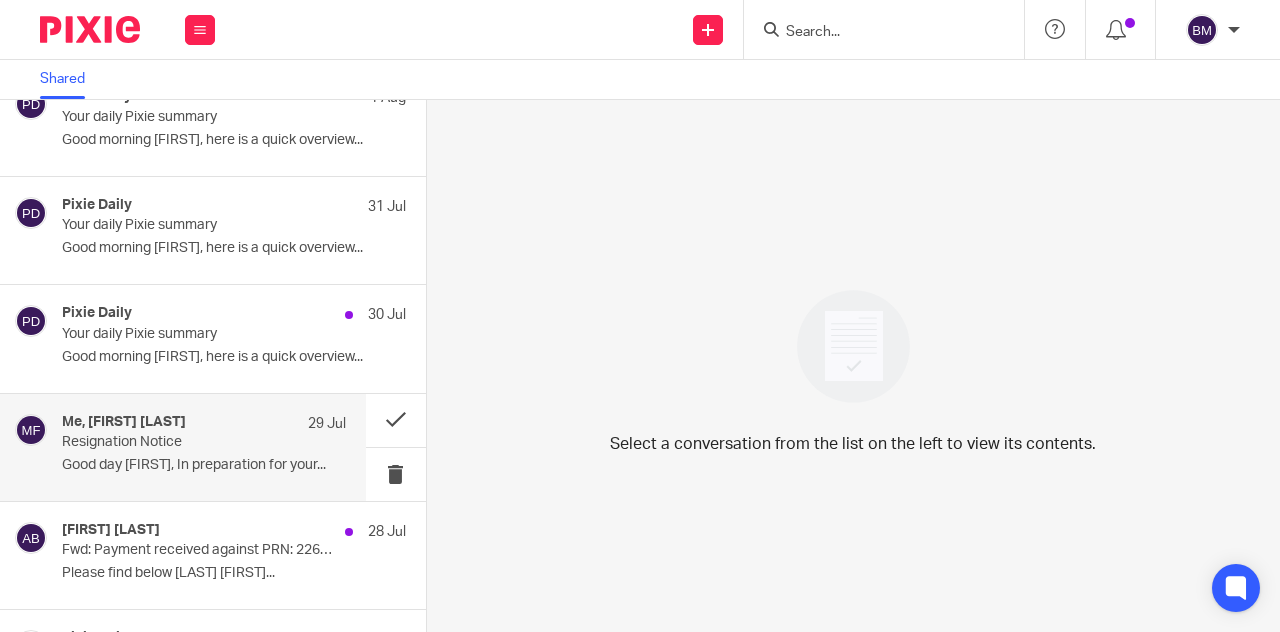 click on "Resignation Notice" at bounding box center (175, 442) 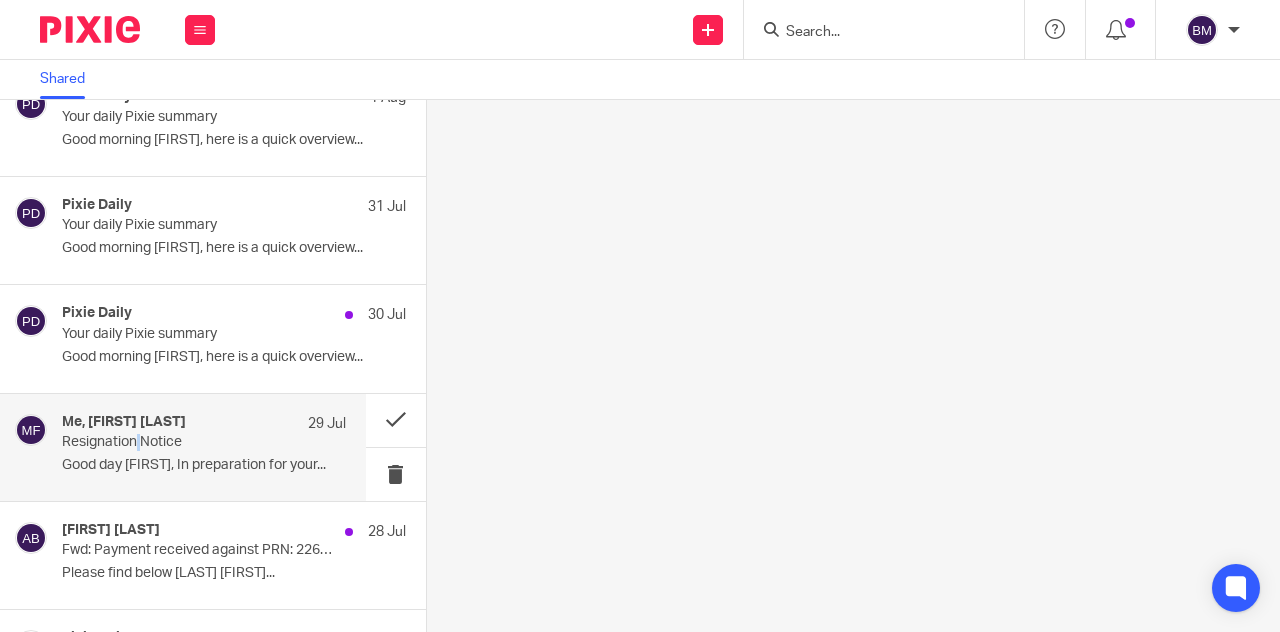 click on "Resignation Notice" at bounding box center (175, 442) 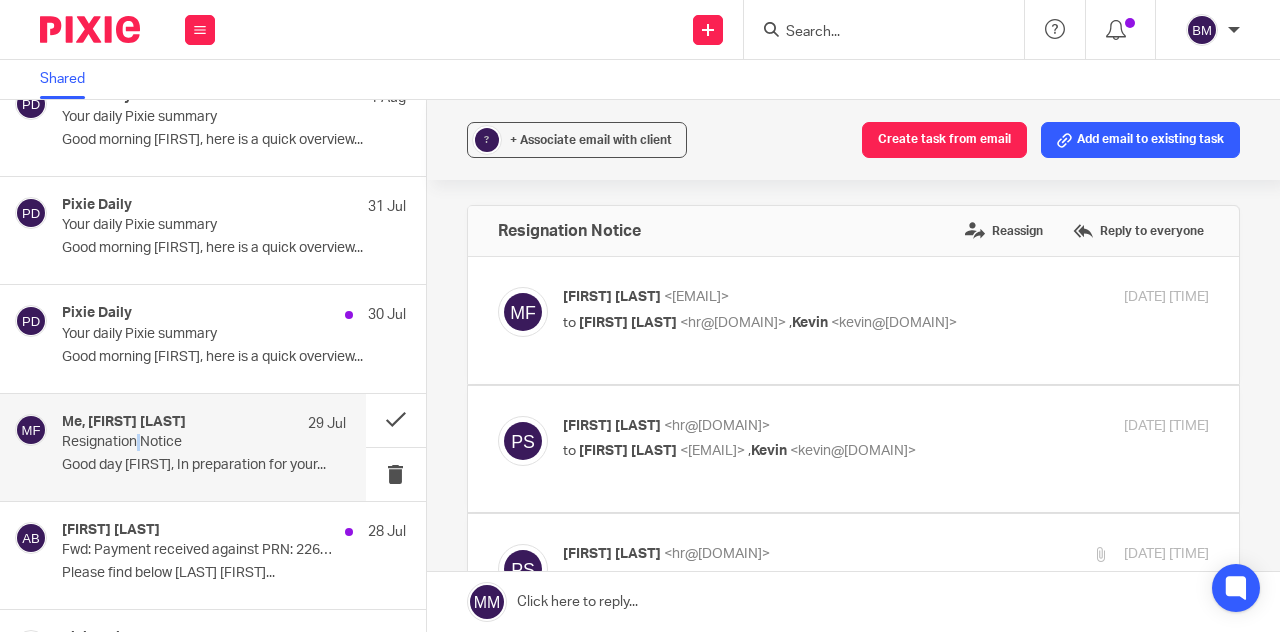 scroll, scrollTop: 0, scrollLeft: 0, axis: both 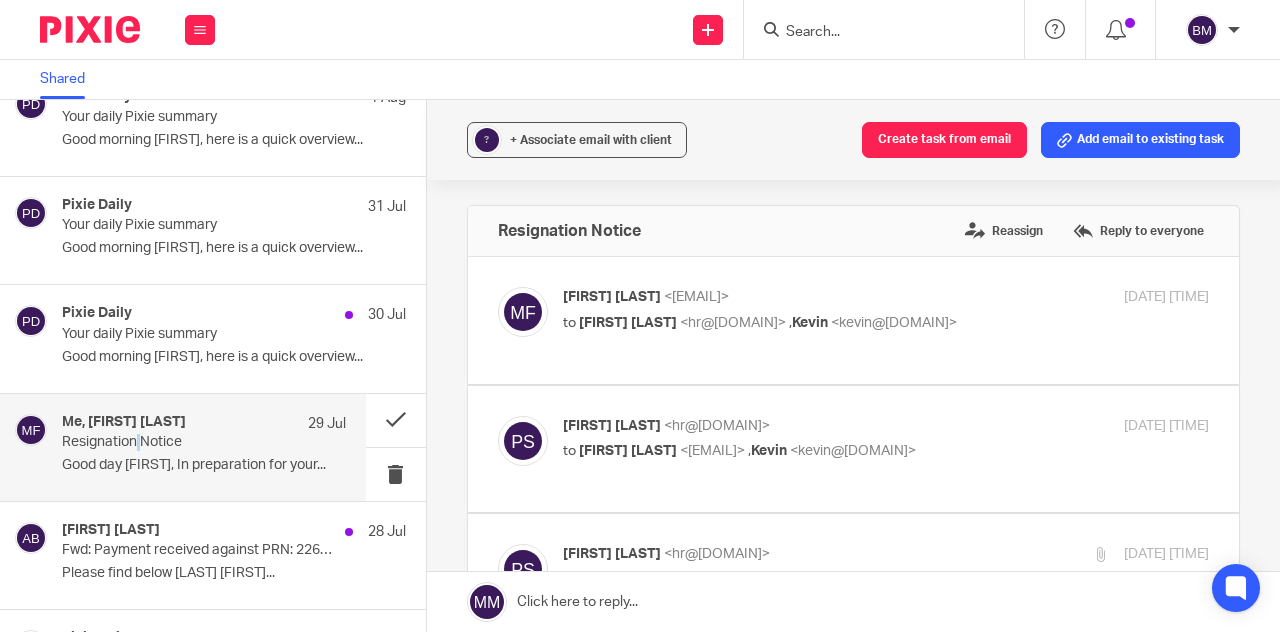click on "[NAME] [NAME]" at bounding box center [1208, 30] 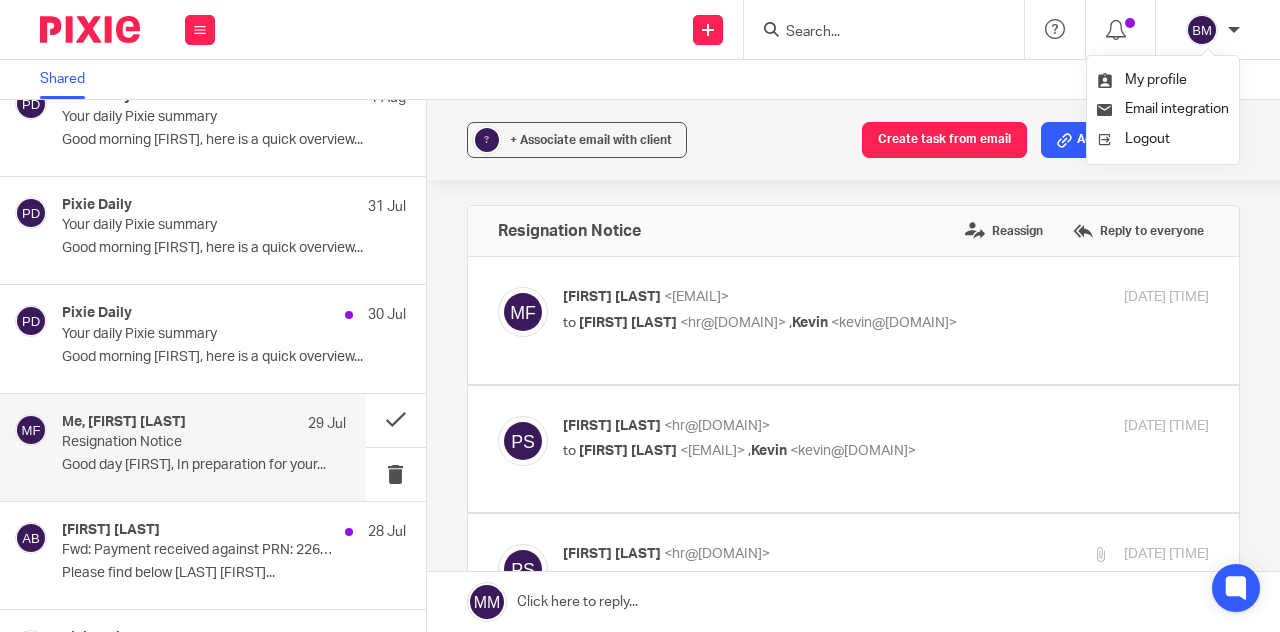 click on "?
+ Associate email with client
Create task from email
Add email to existing task" at bounding box center (853, 140) 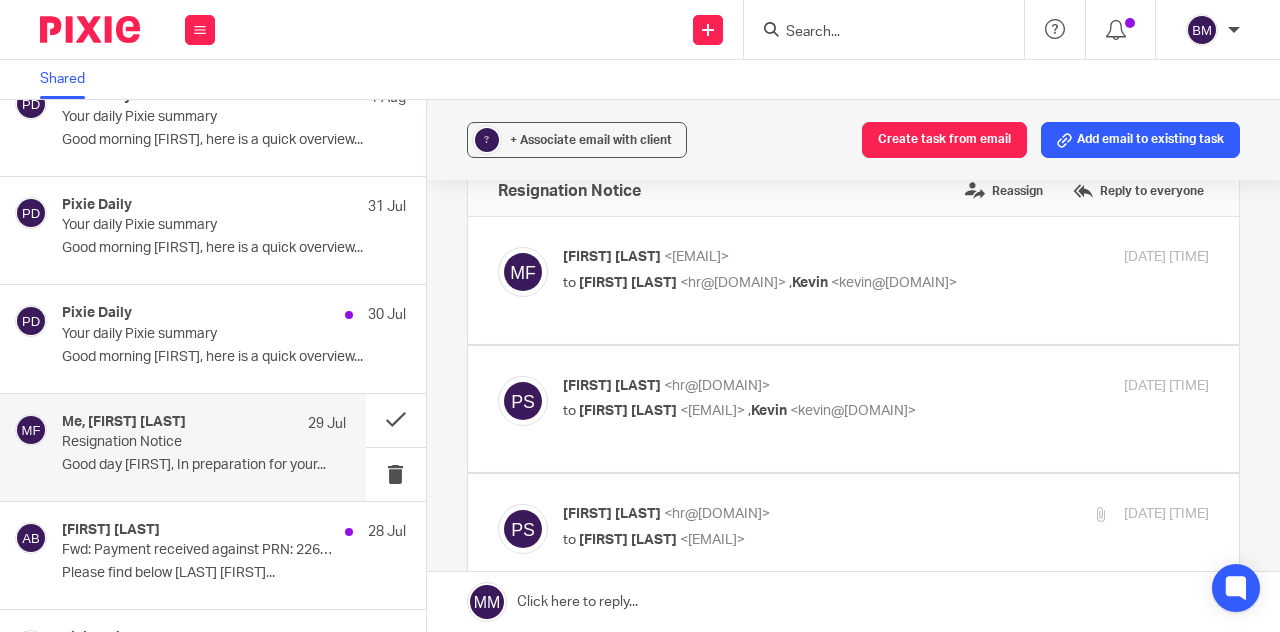 scroll, scrollTop: 0, scrollLeft: 0, axis: both 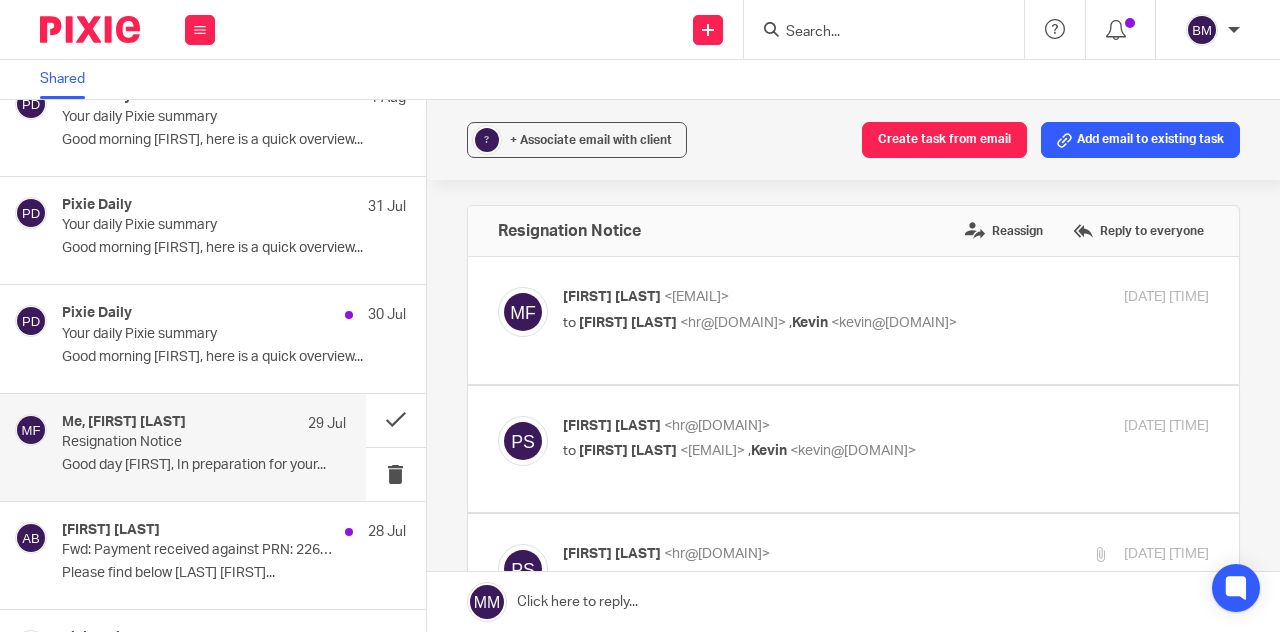 click at bounding box center [1234, 30] 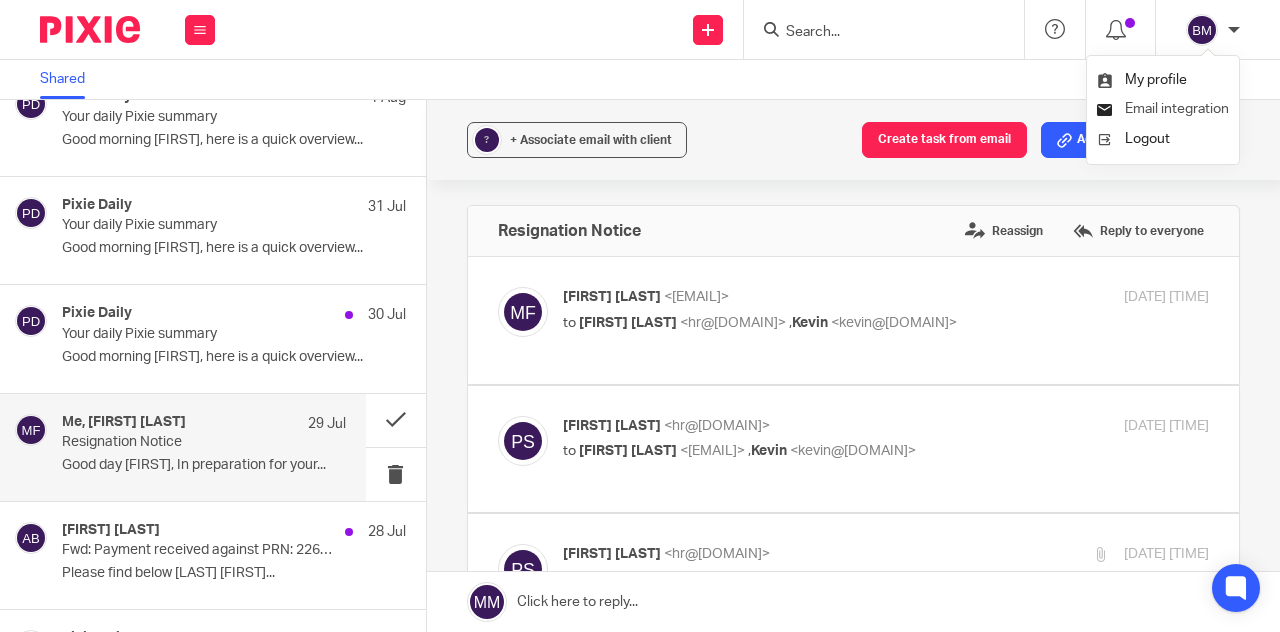 click on "Email integration" at bounding box center (1177, 109) 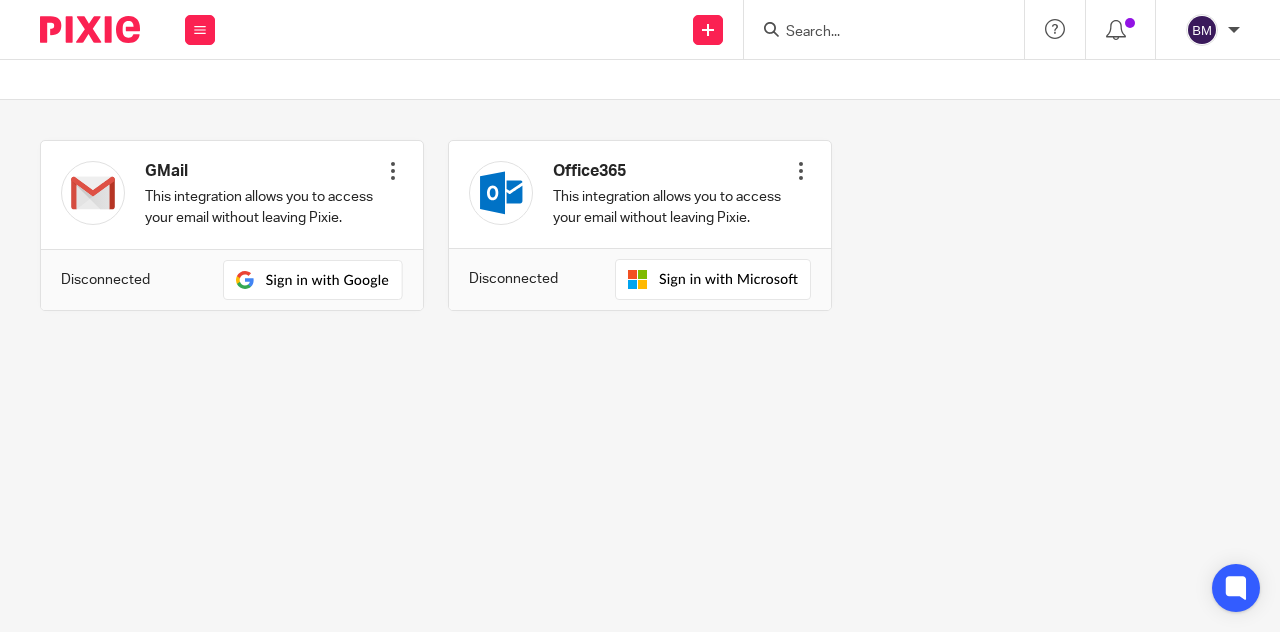 scroll, scrollTop: 0, scrollLeft: 0, axis: both 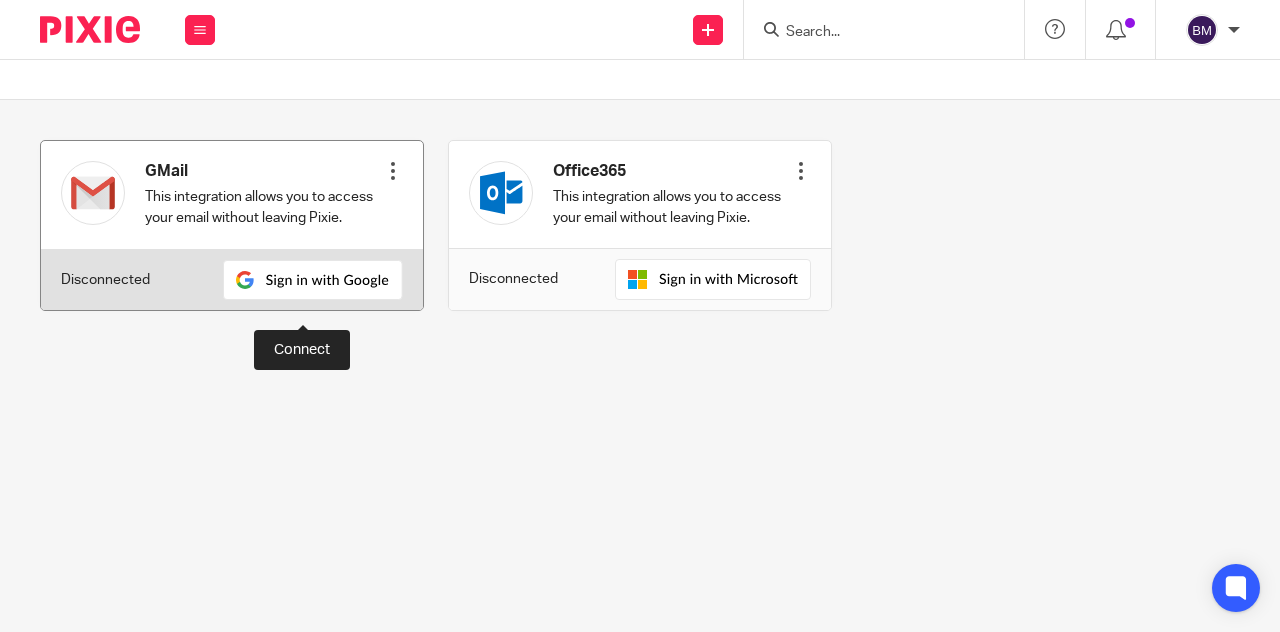 click at bounding box center [313, 280] 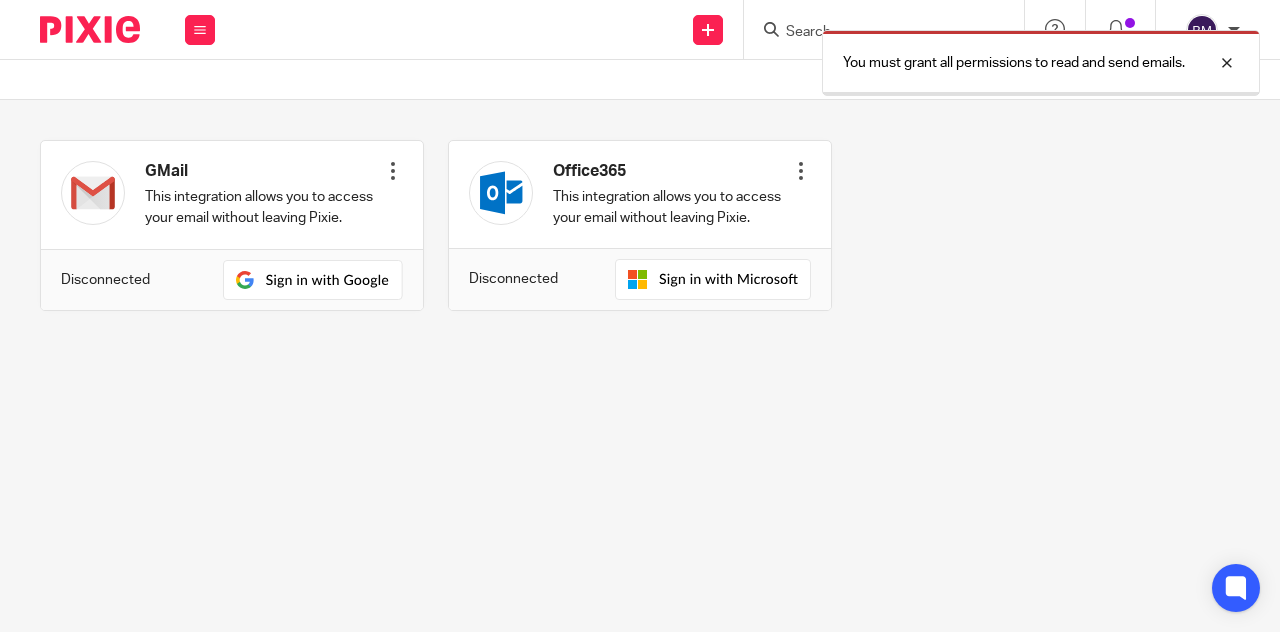 scroll, scrollTop: 0, scrollLeft: 0, axis: both 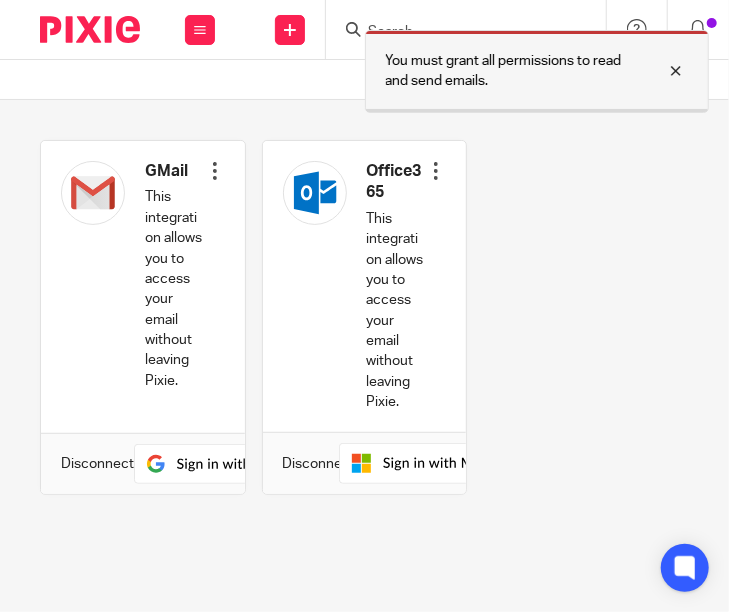 click at bounding box center (661, 71) 